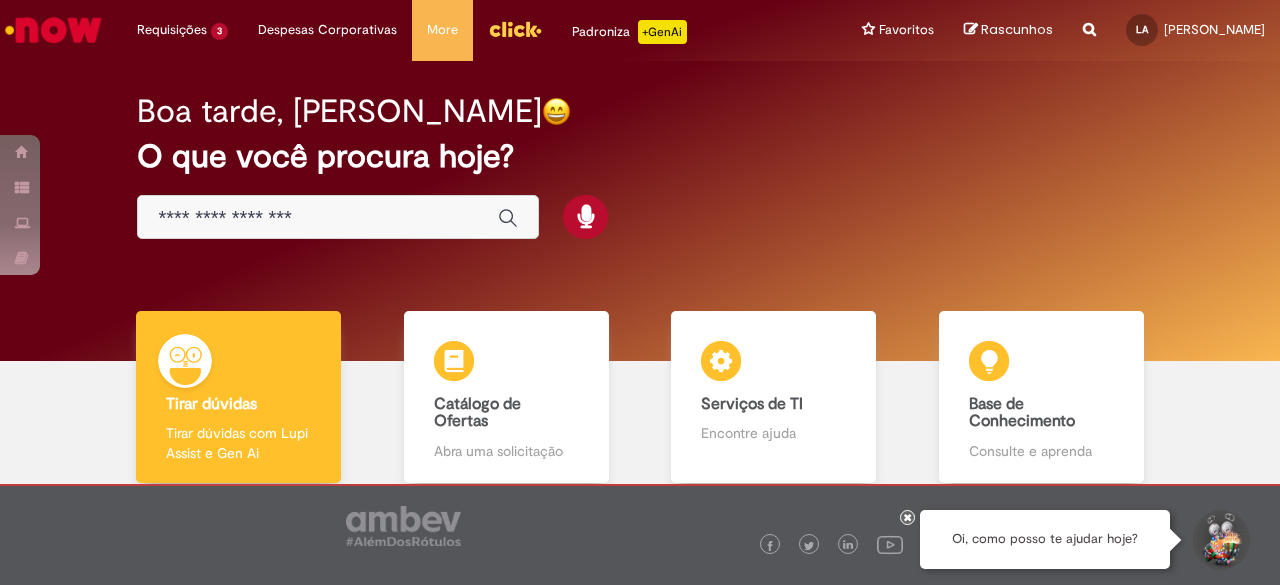 scroll, scrollTop: 0, scrollLeft: 0, axis: both 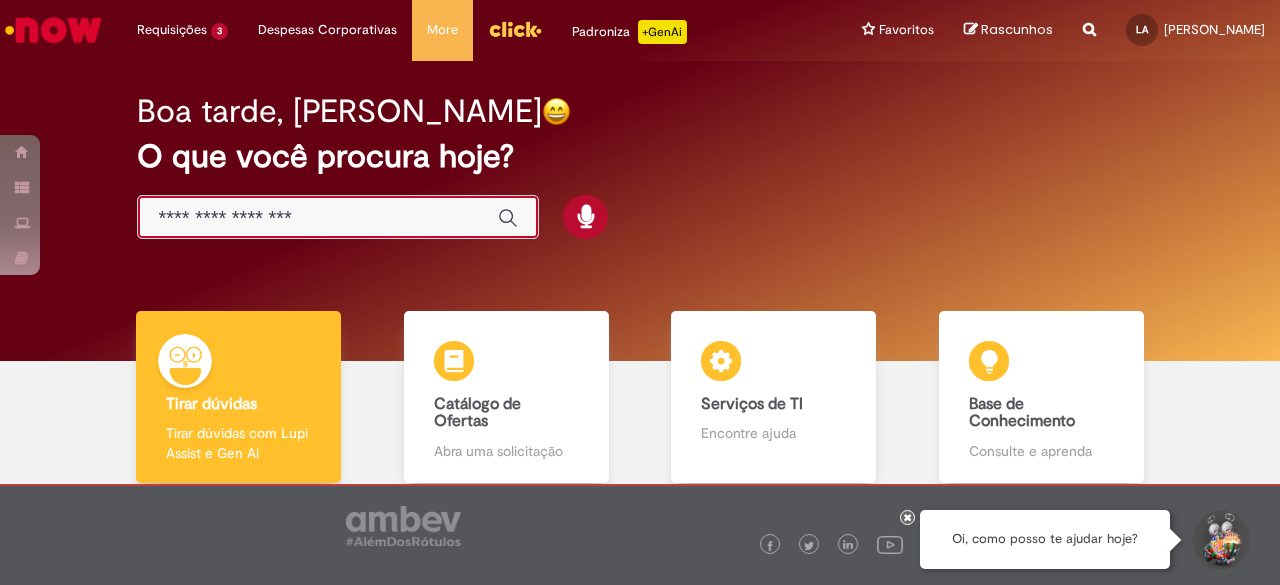 click at bounding box center [318, 218] 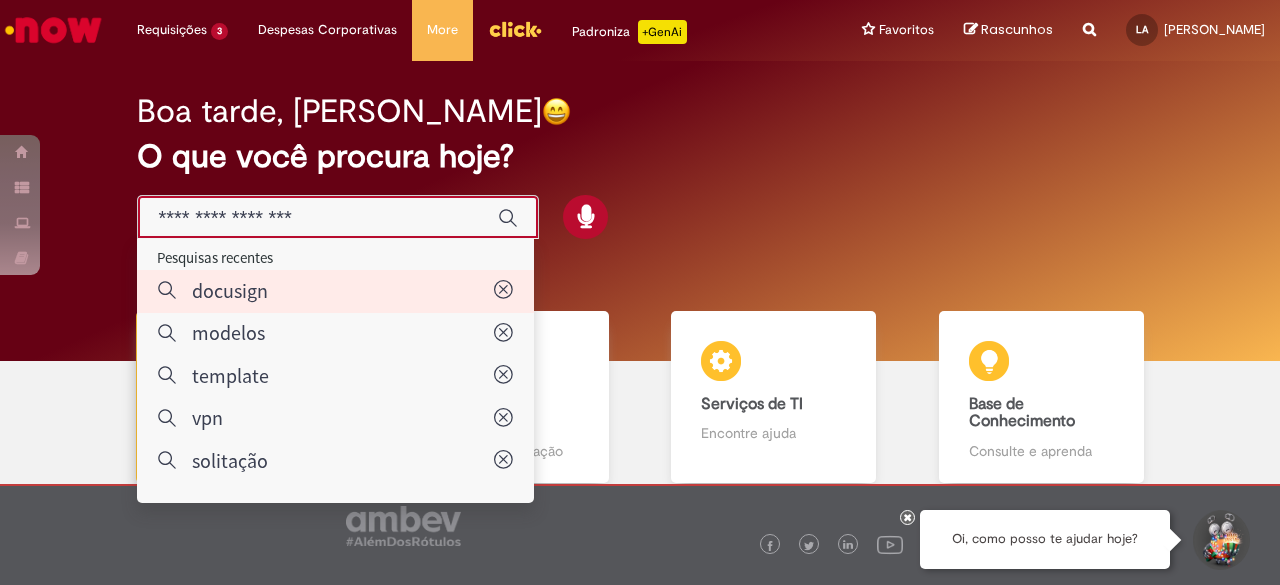 type on "********" 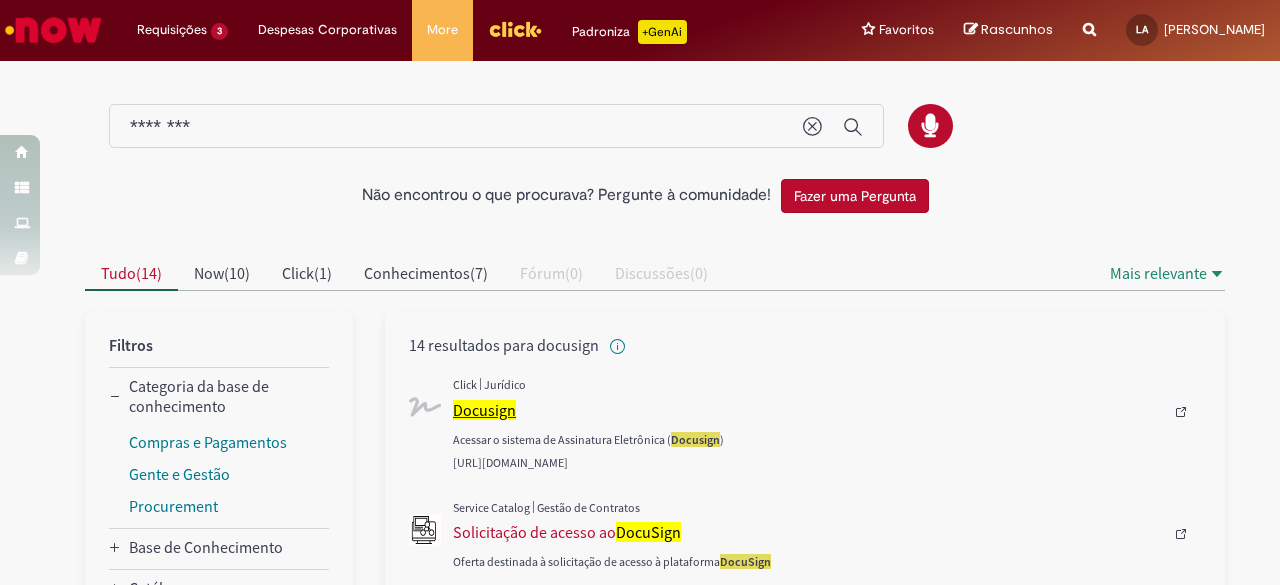 click on "Docusign" at bounding box center [484, 410] 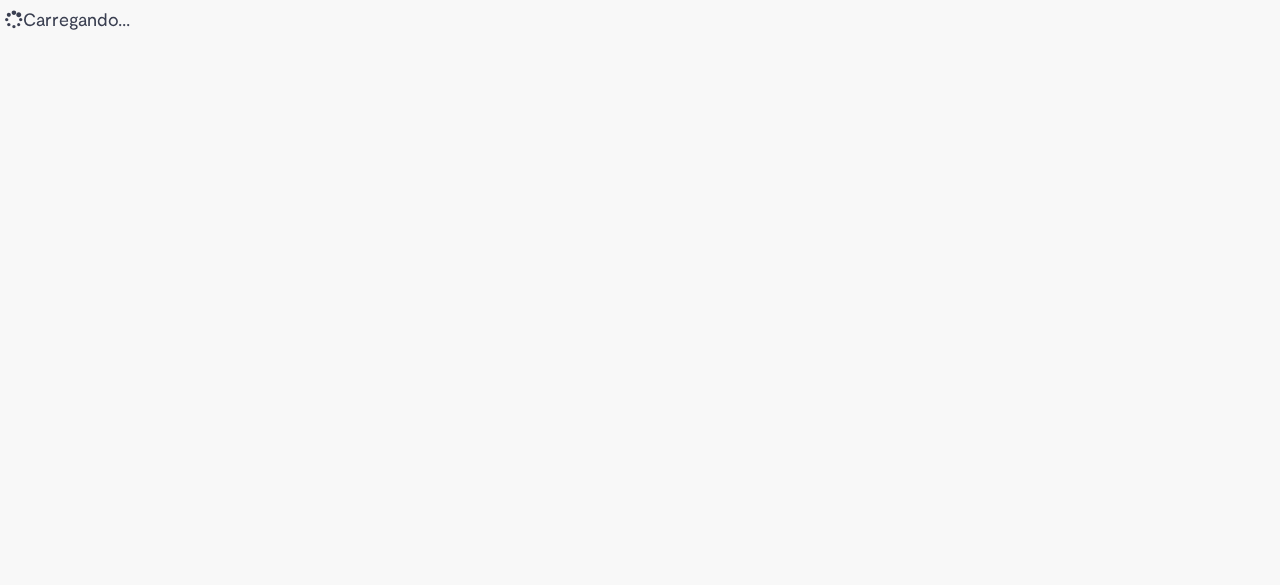 scroll, scrollTop: 0, scrollLeft: 0, axis: both 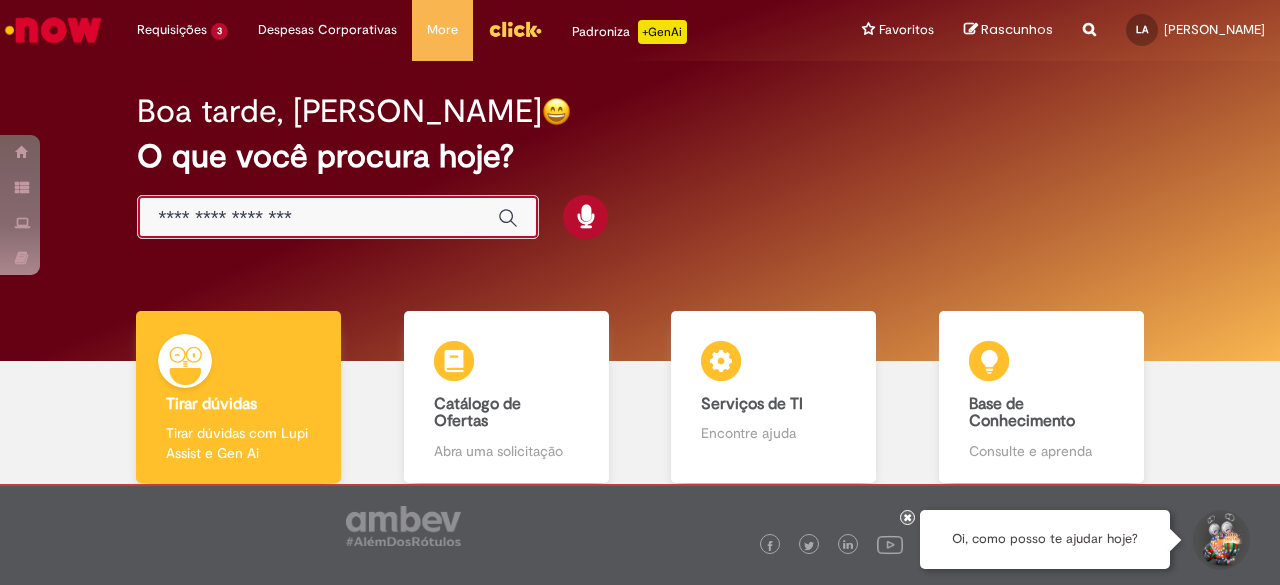click at bounding box center (318, 218) 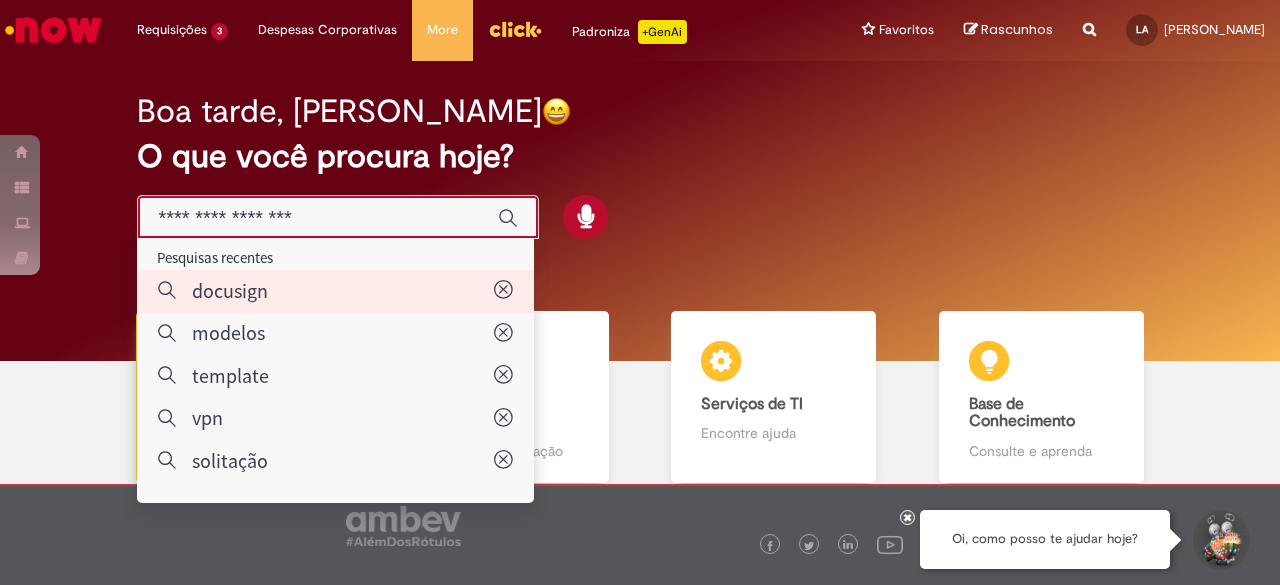 type on "********" 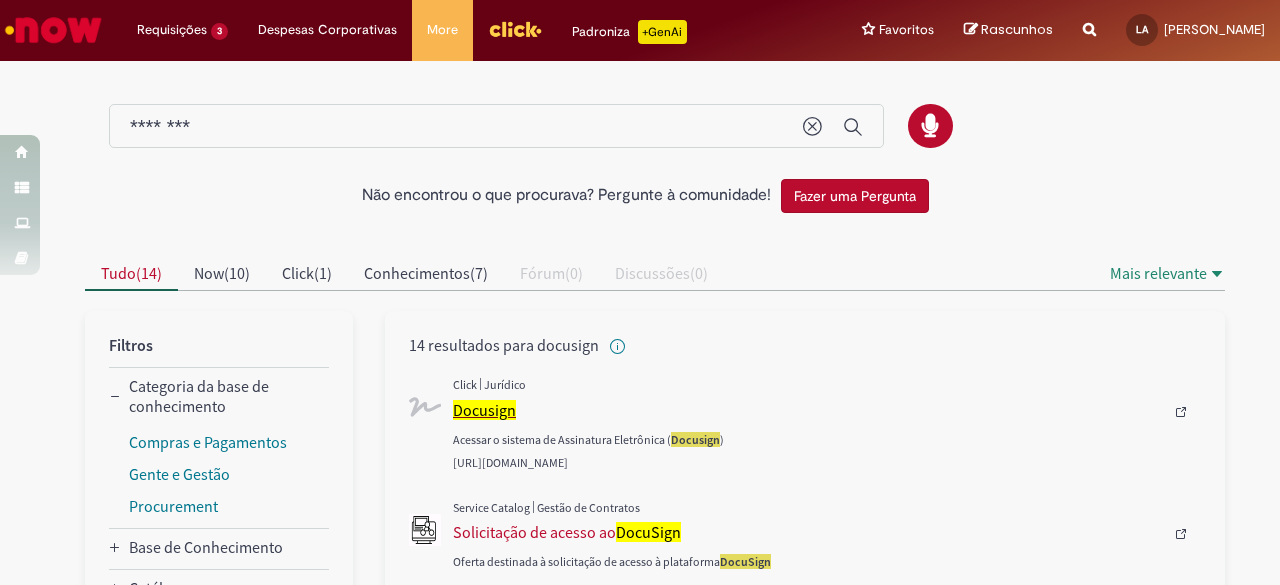 click on "Docusign" at bounding box center [484, 410] 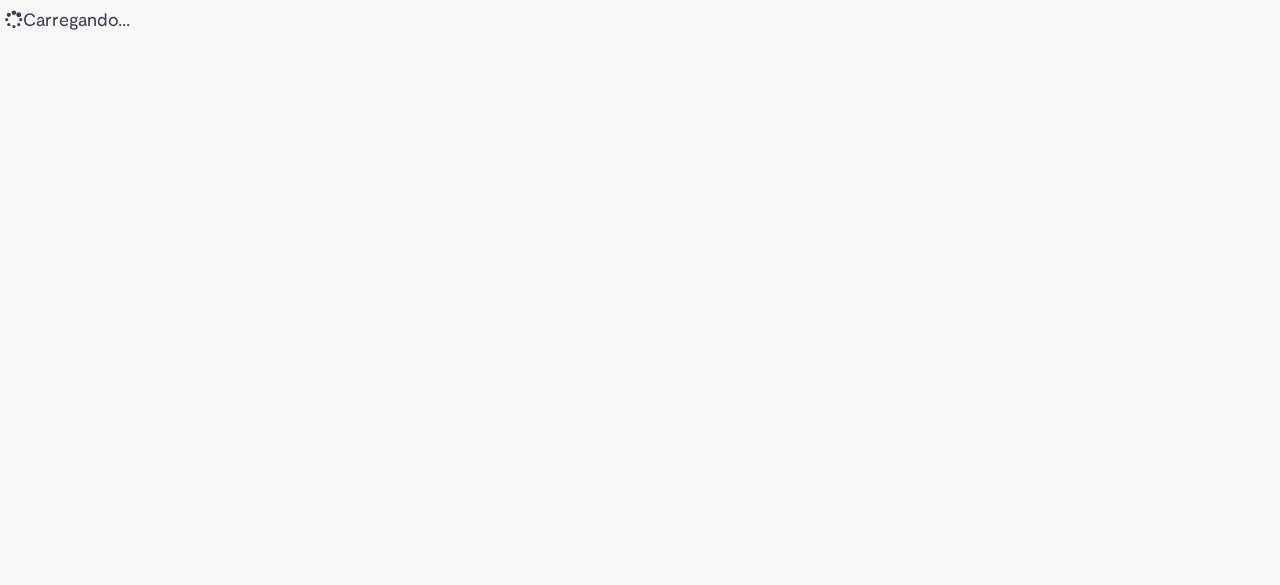 scroll, scrollTop: 0, scrollLeft: 0, axis: both 